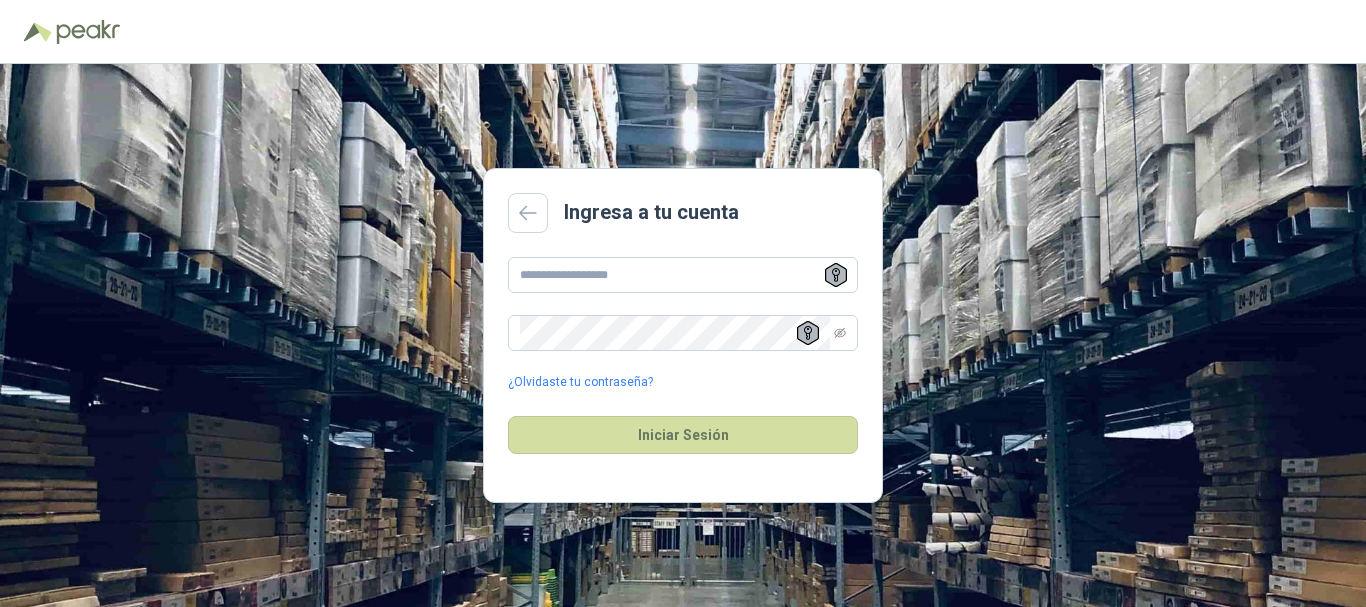 scroll, scrollTop: 0, scrollLeft: 0, axis: both 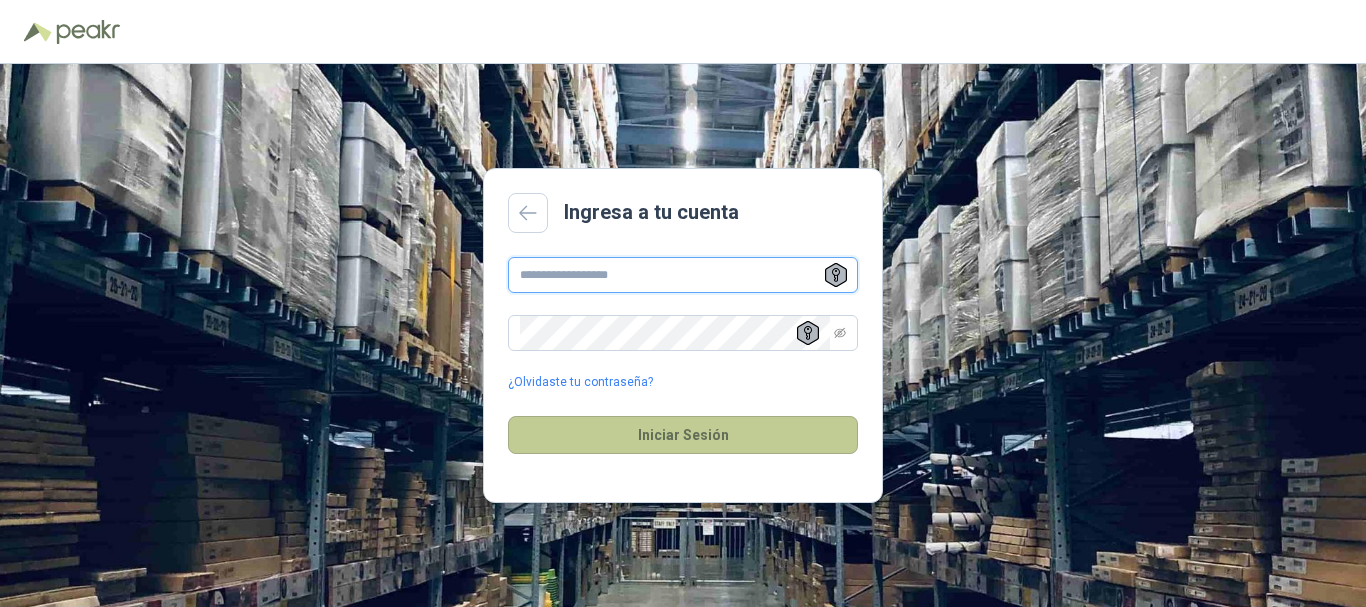 type on "**********" 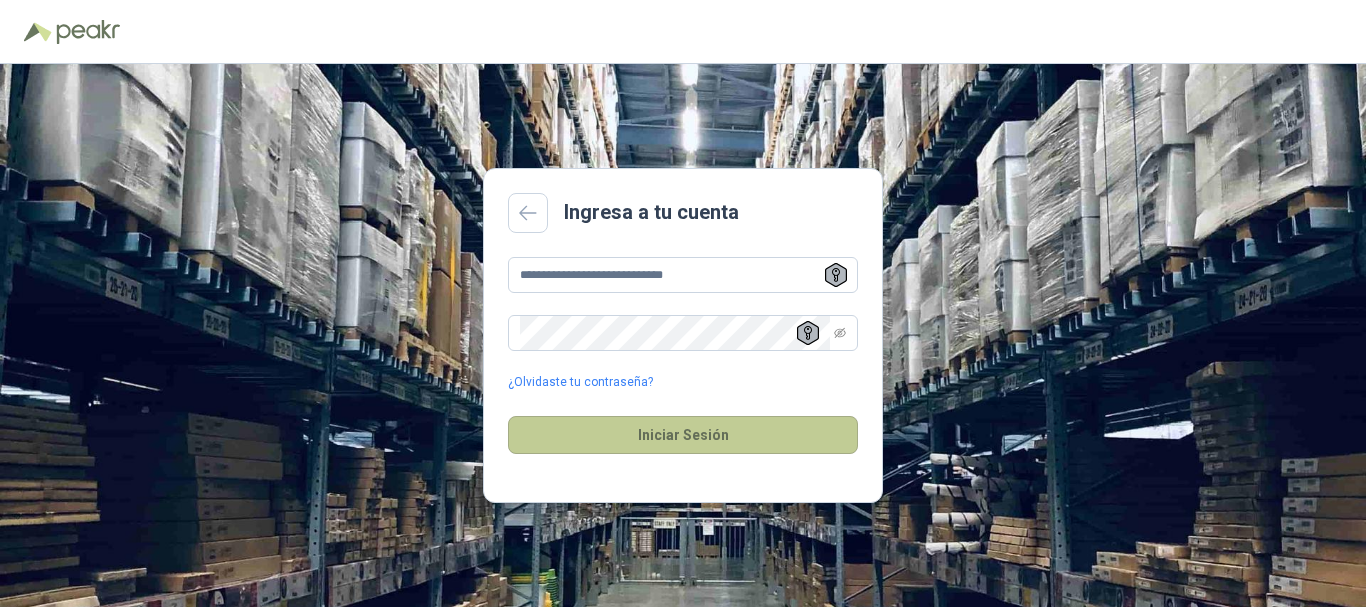 click on "Iniciar Sesión" at bounding box center (683, 435) 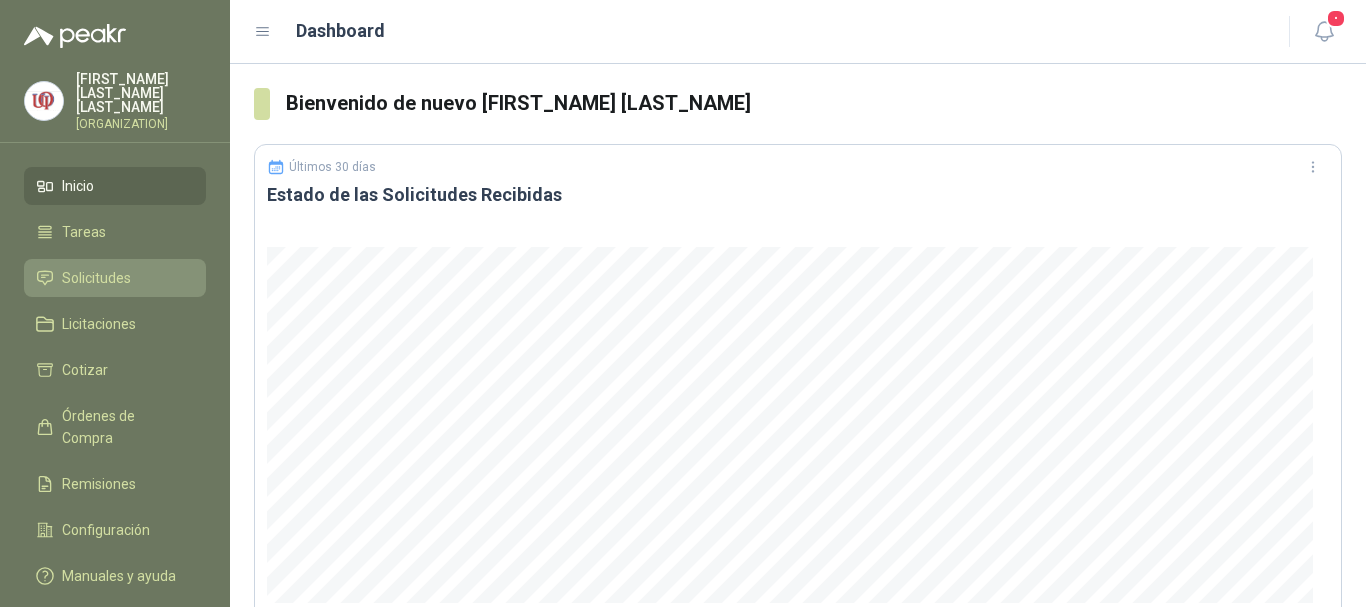 click on "Solicitudes" at bounding box center (96, 278) 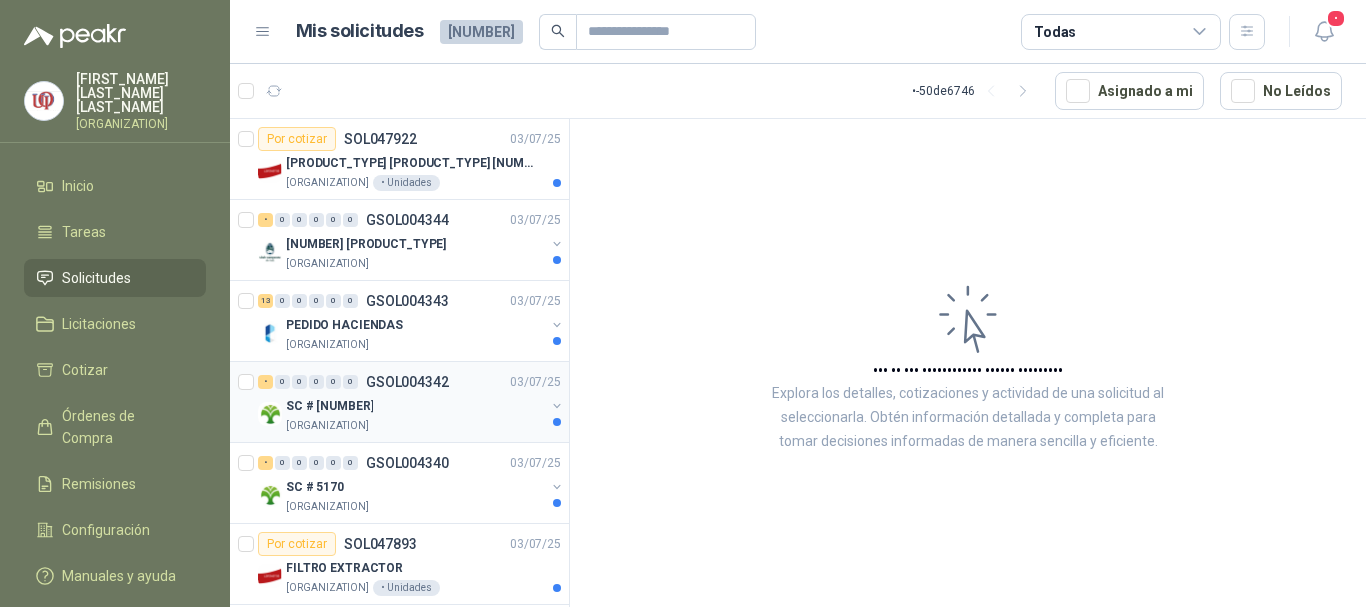 click on "SC # [NUMBER]" at bounding box center [415, 406] 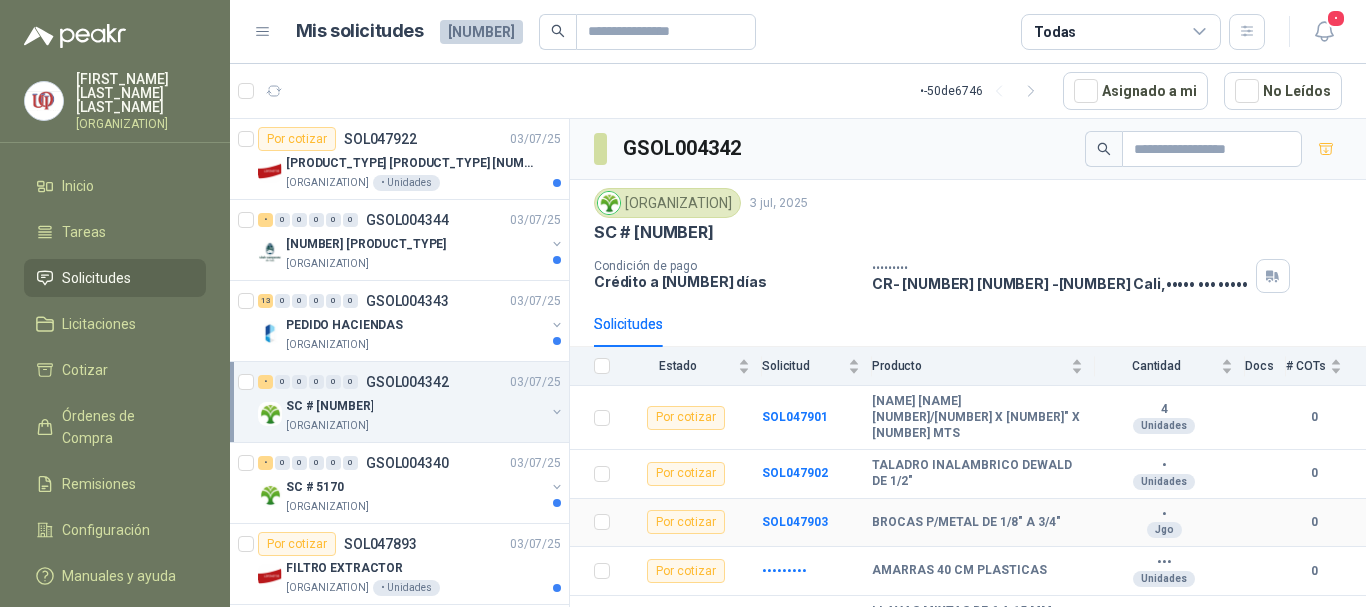 scroll, scrollTop: 15, scrollLeft: 0, axis: vertical 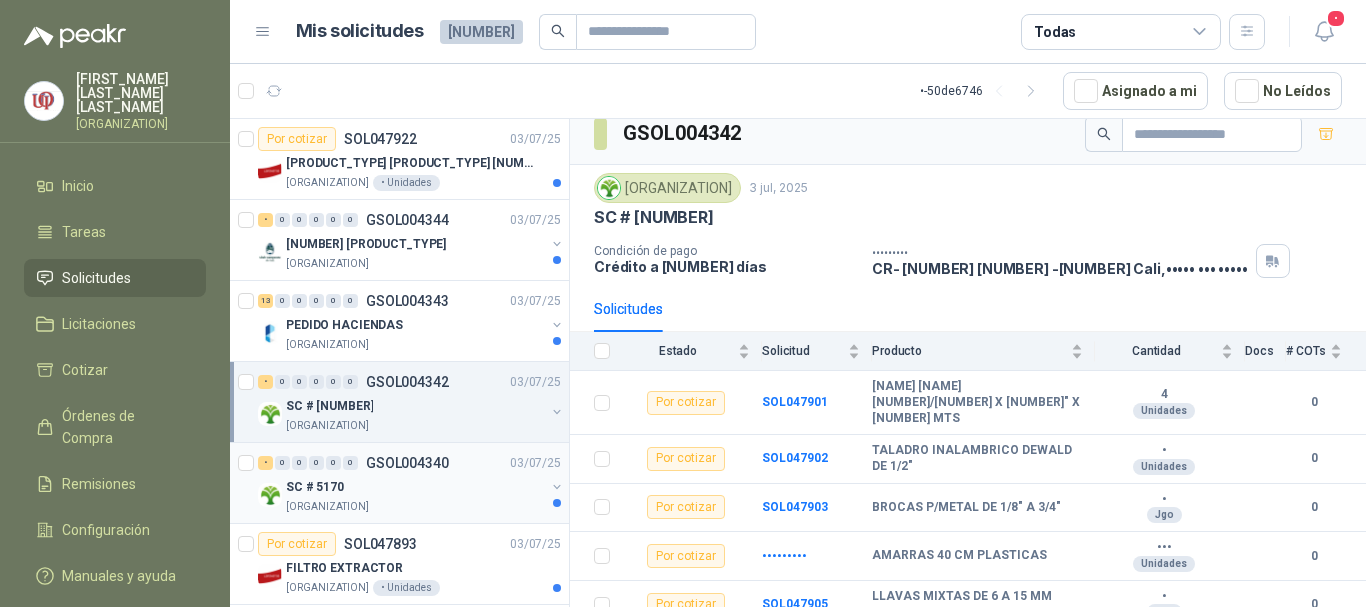 click on "SC # 5170" at bounding box center [415, 487] 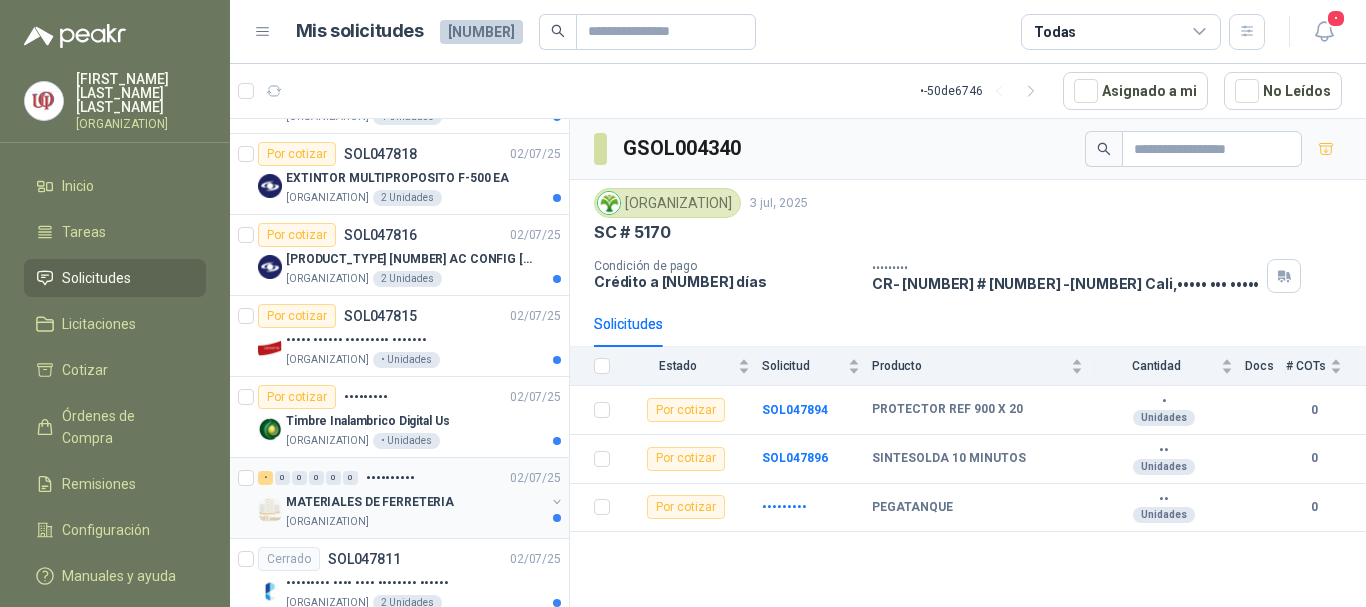 scroll, scrollTop: 1300, scrollLeft: 0, axis: vertical 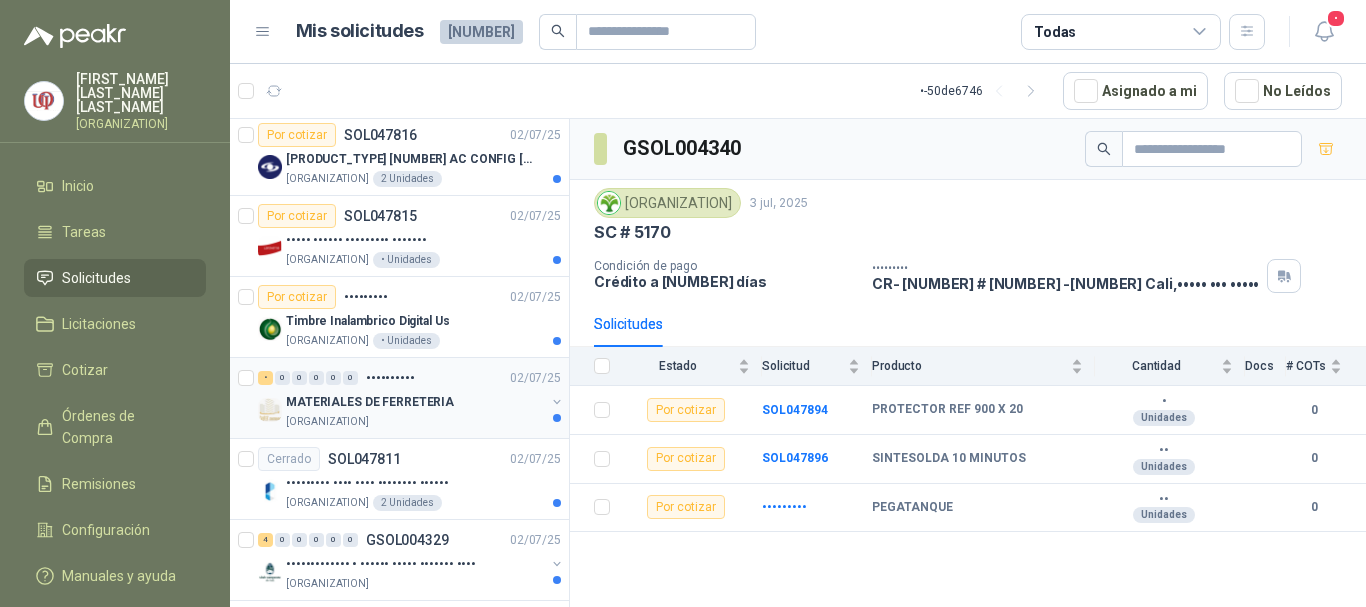 click on "[ORGANIZATION]" at bounding box center (327, 422) 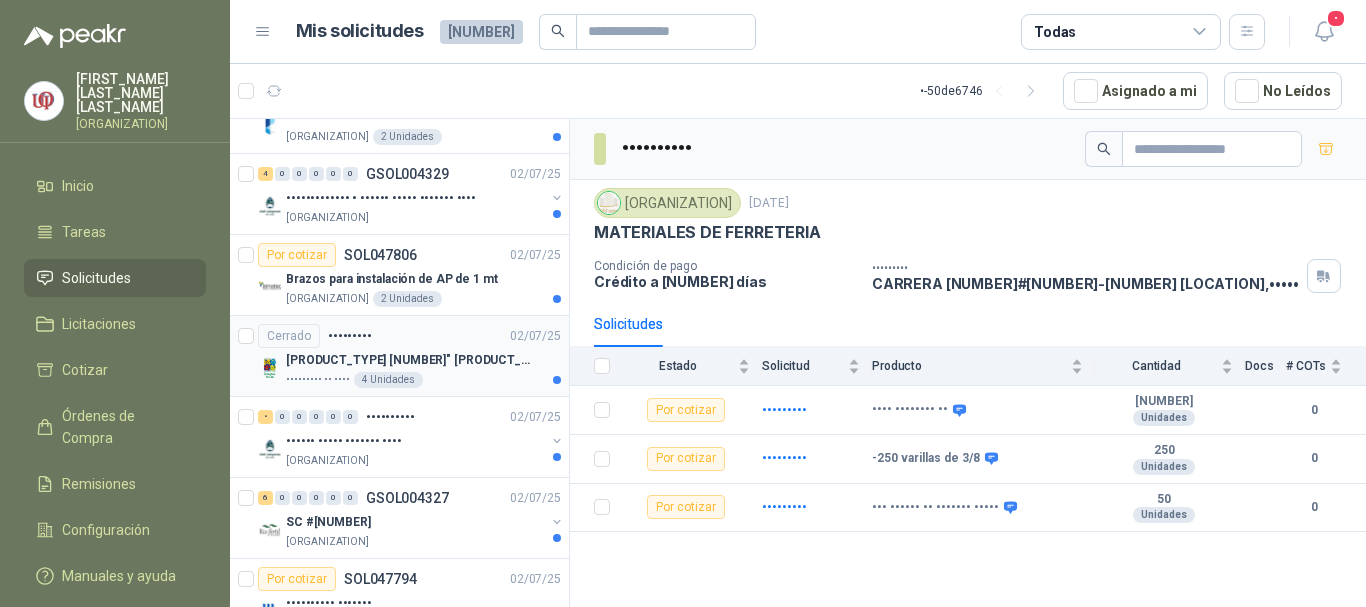 scroll, scrollTop: 1700, scrollLeft: 0, axis: vertical 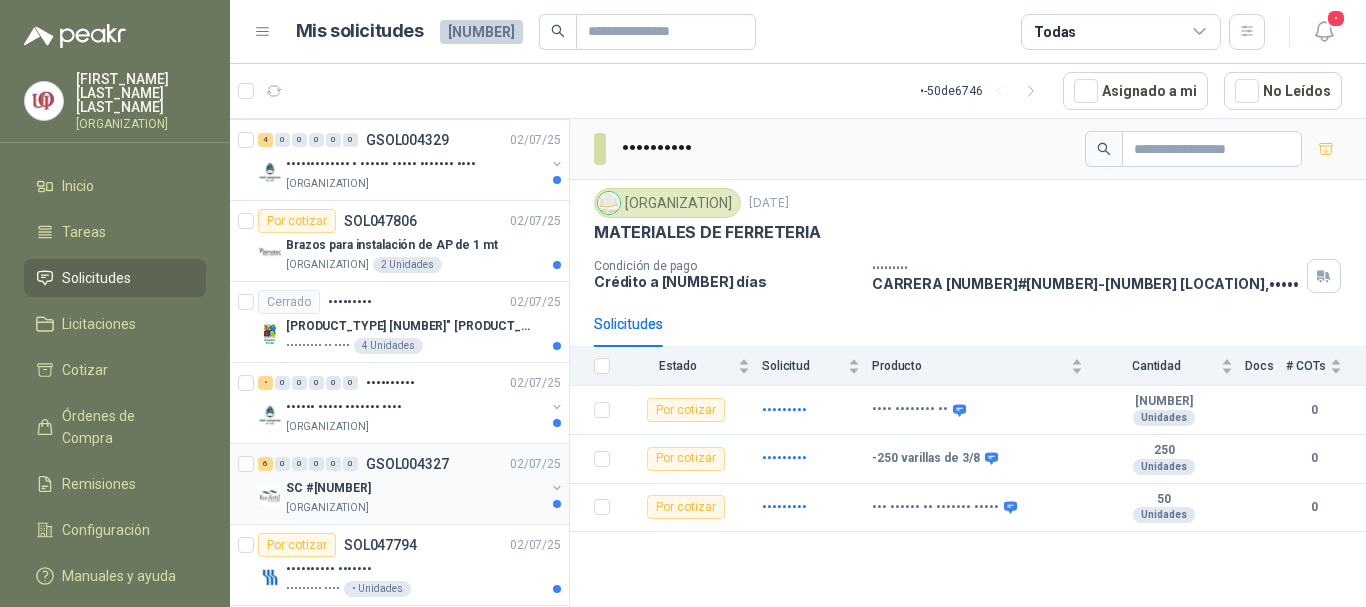click on "SC #[NUMBER]" at bounding box center (328, 488) 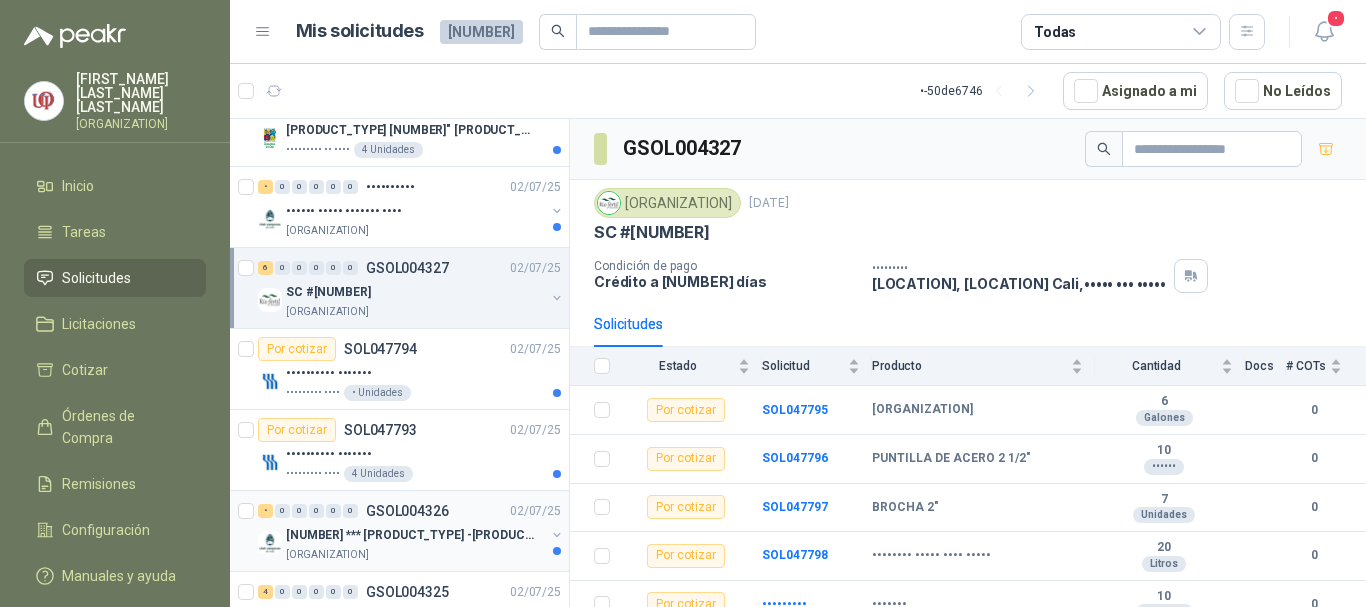 scroll, scrollTop: 1900, scrollLeft: 0, axis: vertical 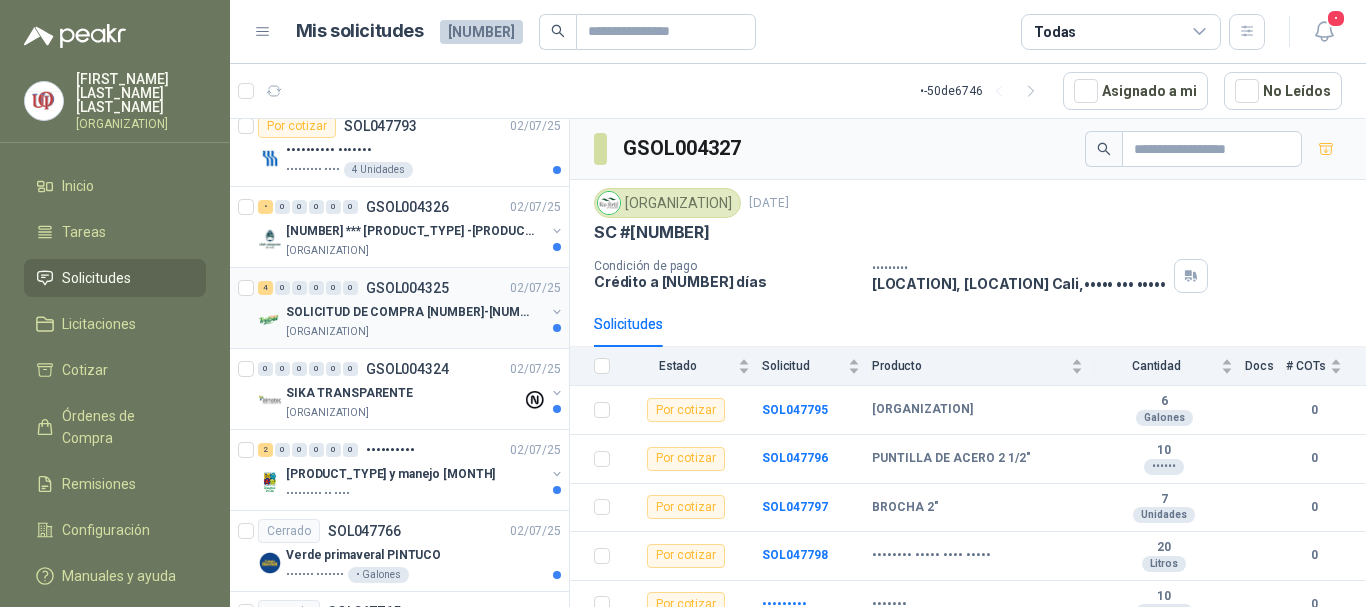 click on "SOLICITUD DE COMPRA [NUMBER]-[NUMBER]-[NUMBER]-[NUMBER]" at bounding box center (410, 312) 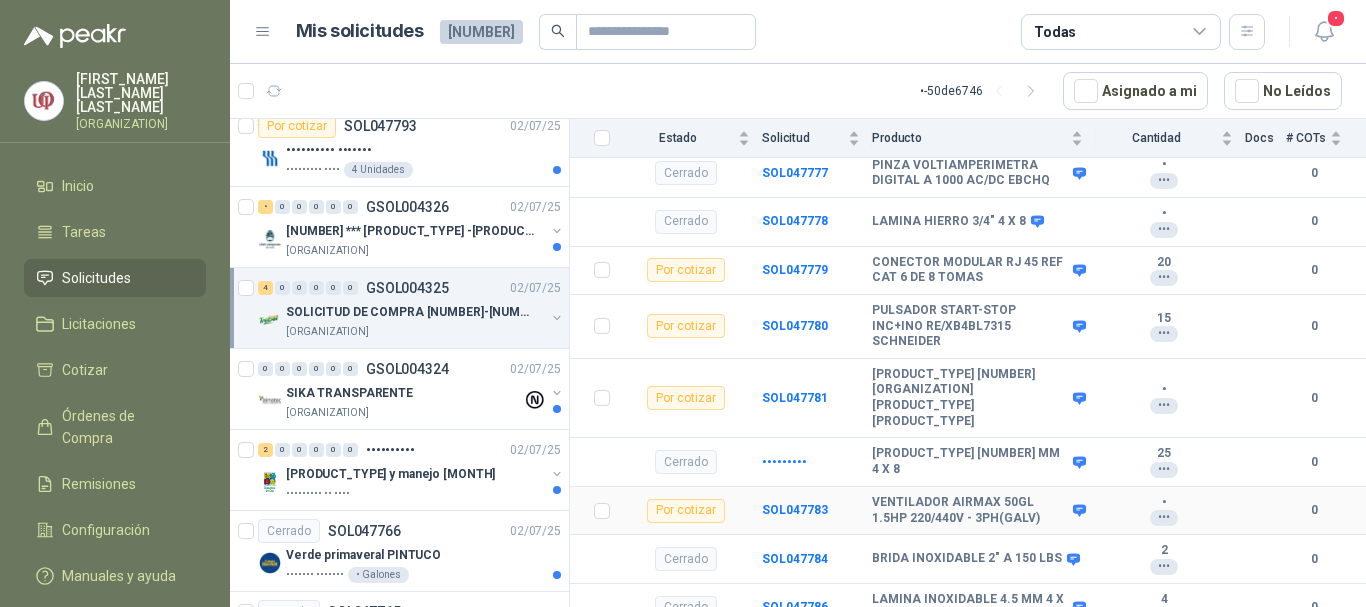 scroll, scrollTop: 240, scrollLeft: 0, axis: vertical 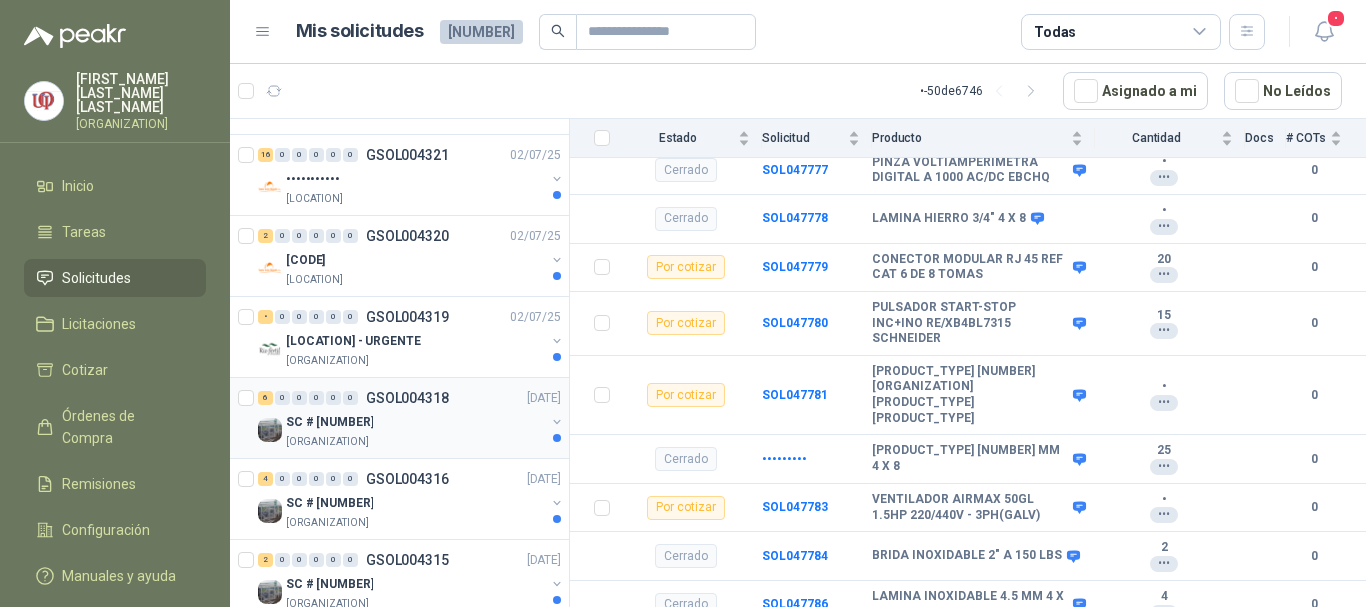 click on "SC # [NUMBER]" at bounding box center (415, 422) 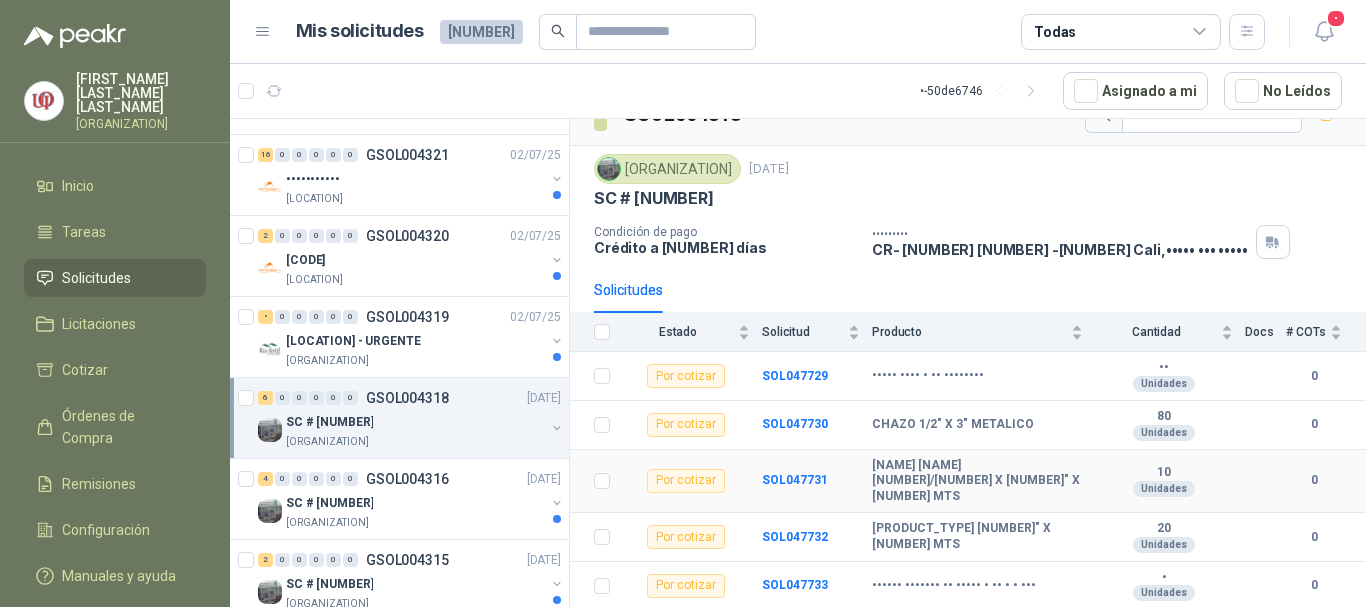 scroll, scrollTop: 64, scrollLeft: 0, axis: vertical 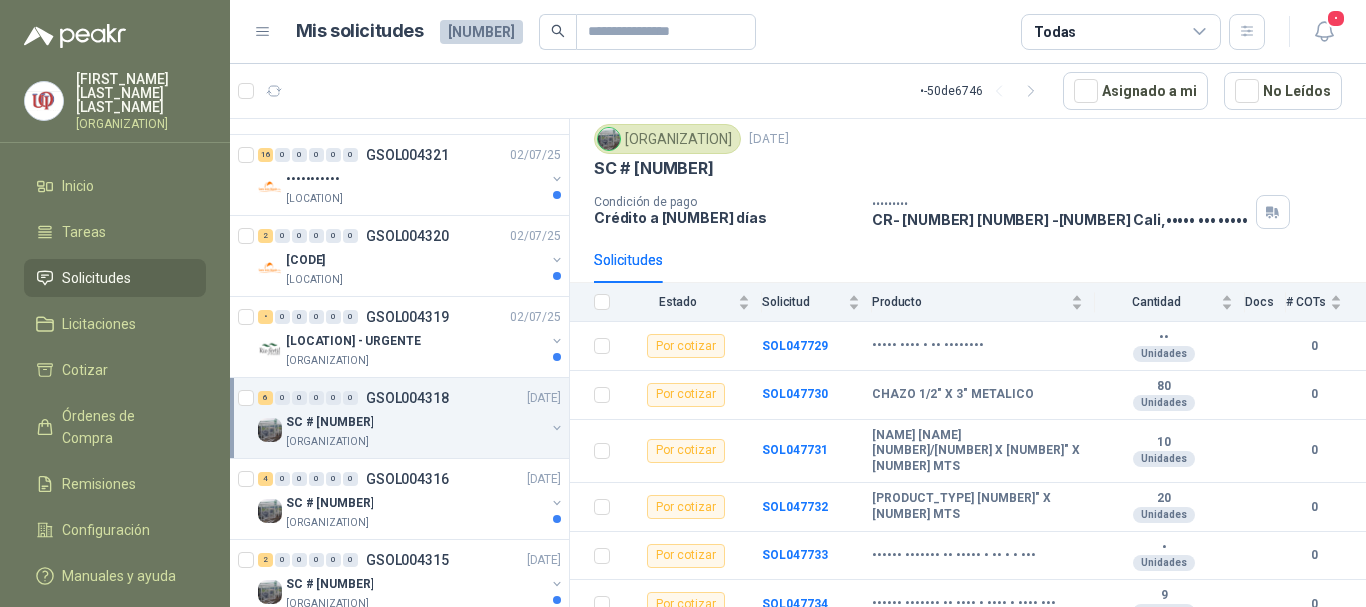 click on "SC # [NUMBER]" at bounding box center [415, 422] 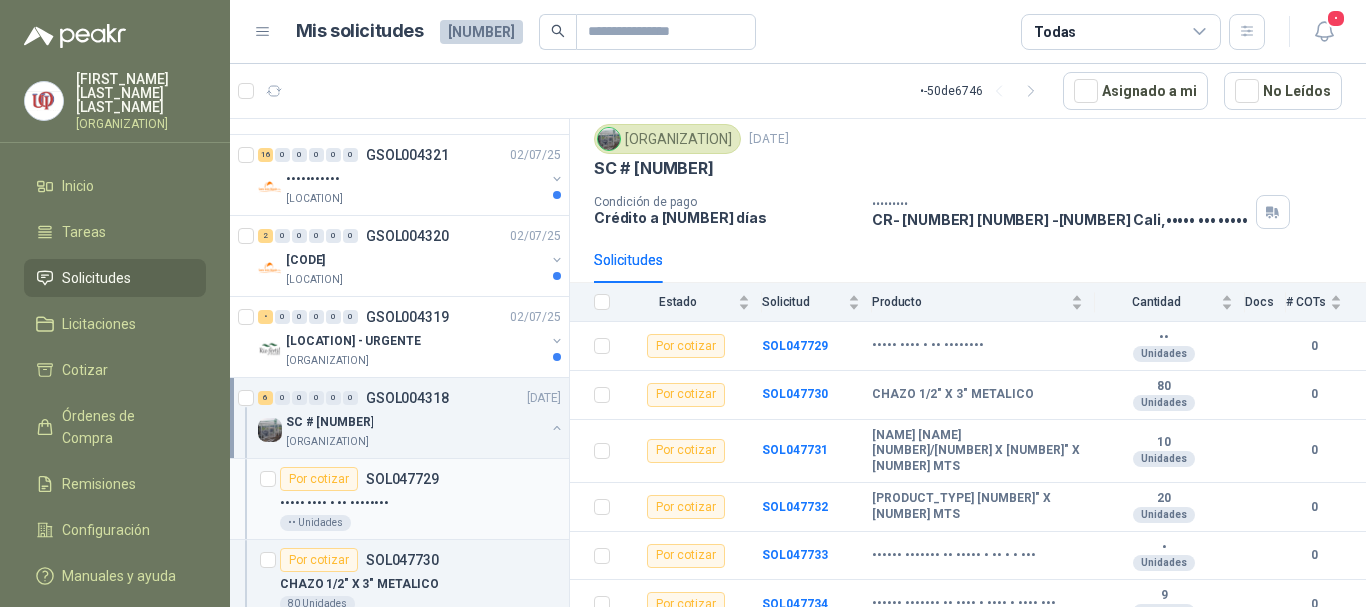 scroll, scrollTop: 7, scrollLeft: 0, axis: vertical 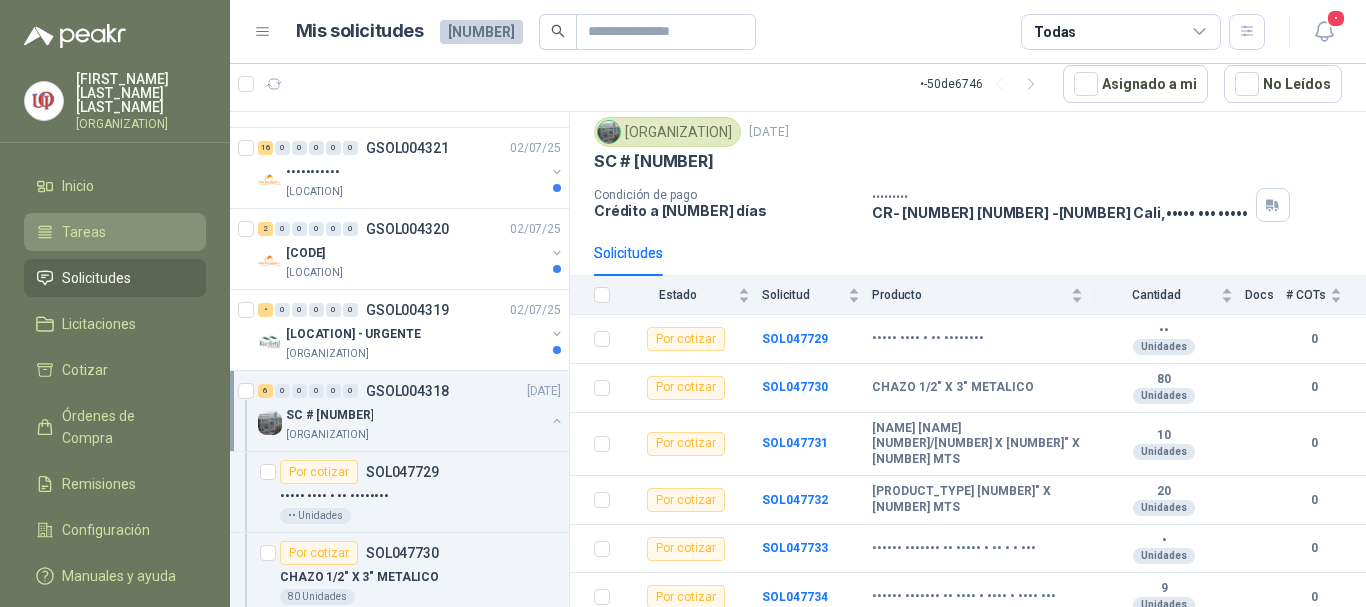 click on "Tareas" at bounding box center [84, 232] 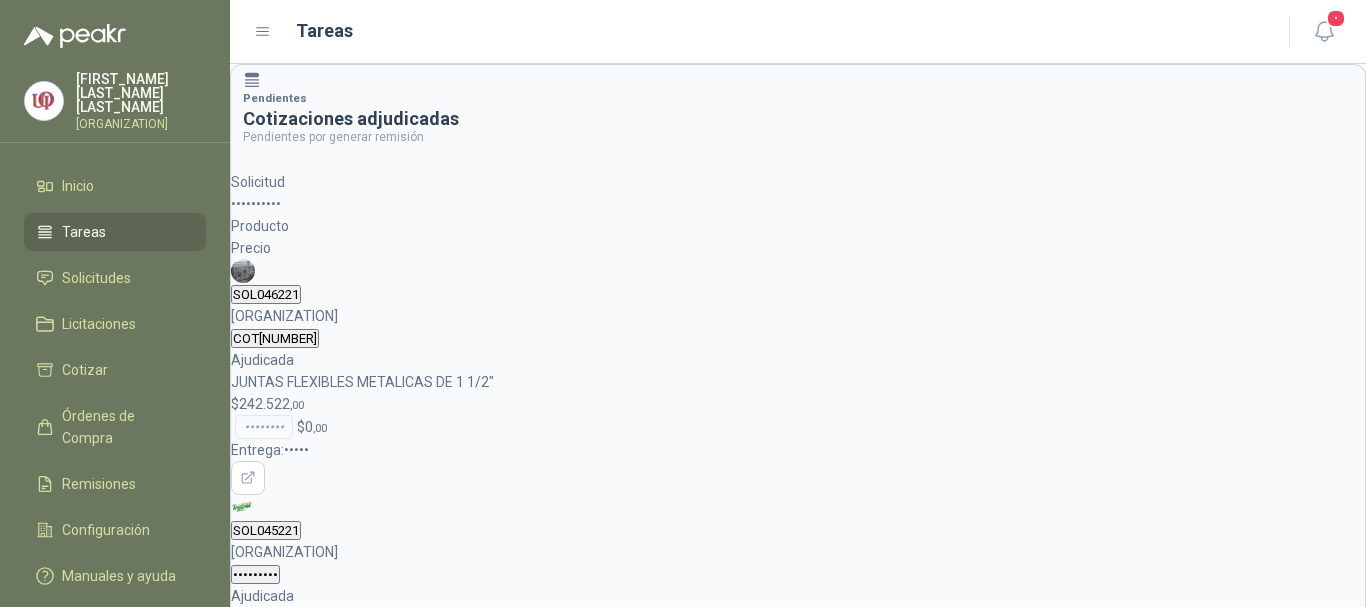 click on "COT[NUMBER]" at bounding box center (275, 338) 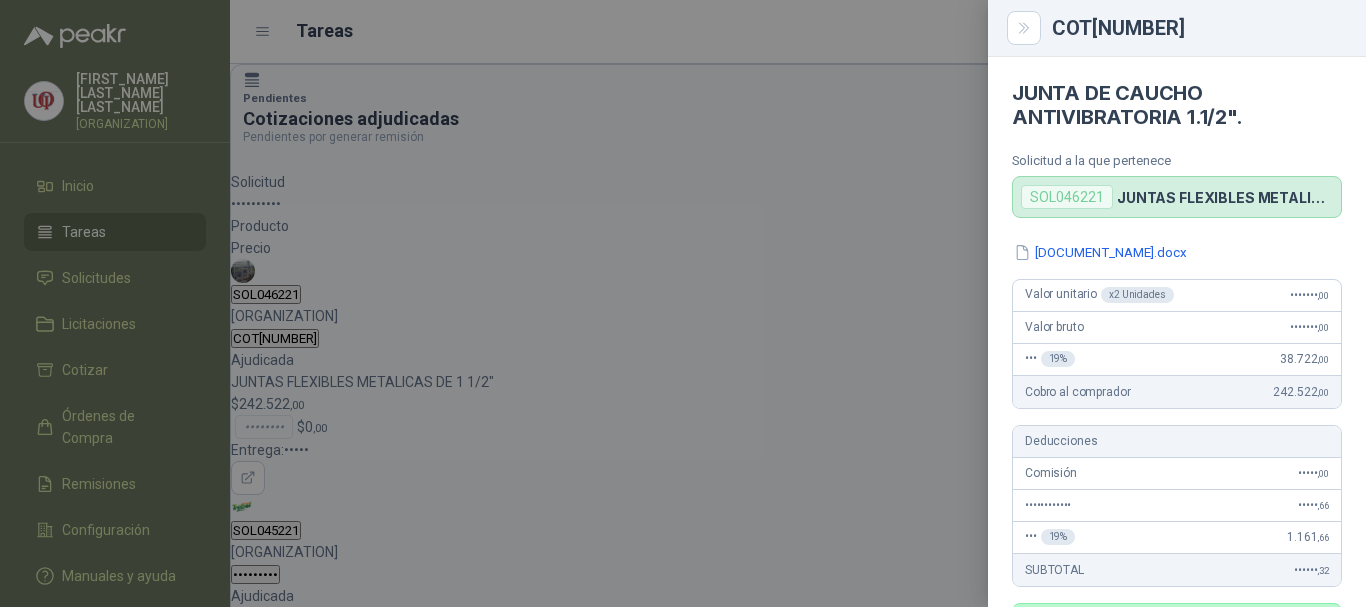 click at bounding box center (683, 303) 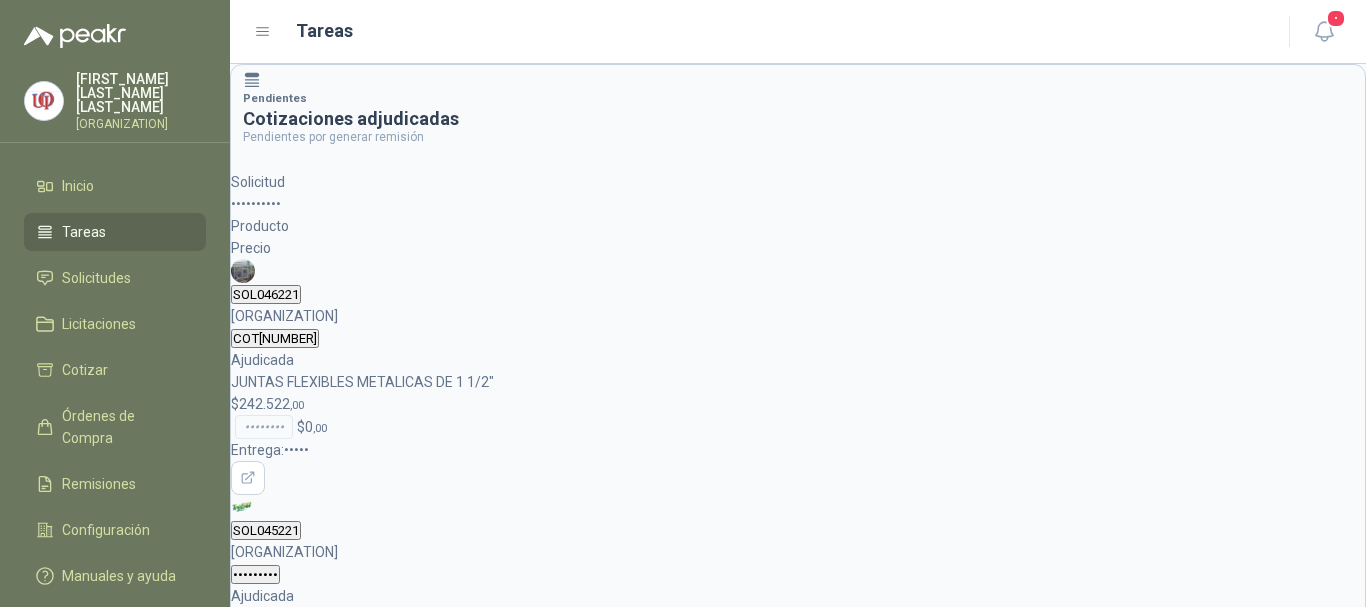 click on "COT[NUMBER]" at bounding box center (275, 338) 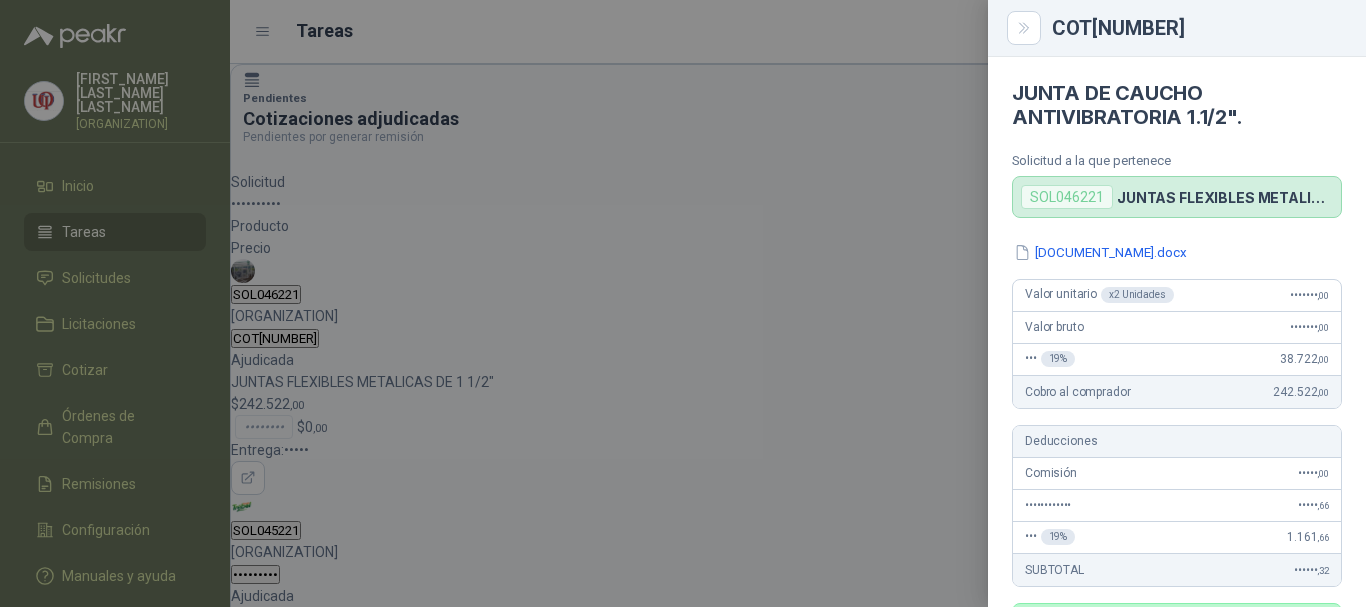 click at bounding box center [683, 303] 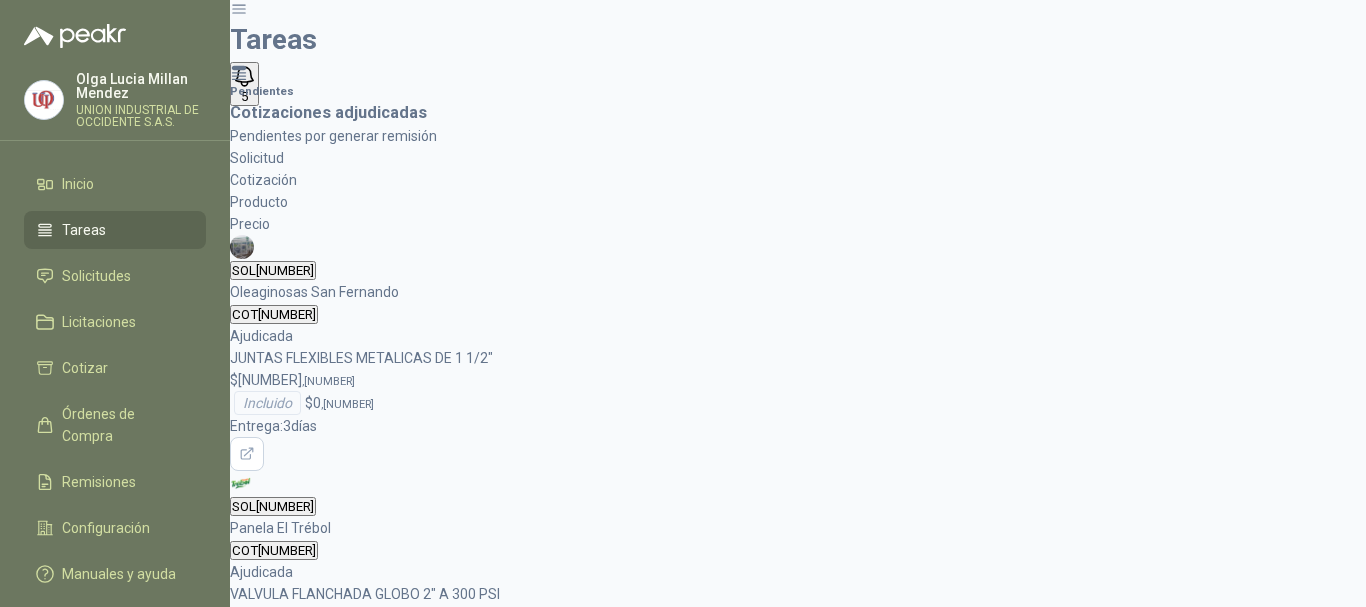 scroll, scrollTop: 0, scrollLeft: 0, axis: both 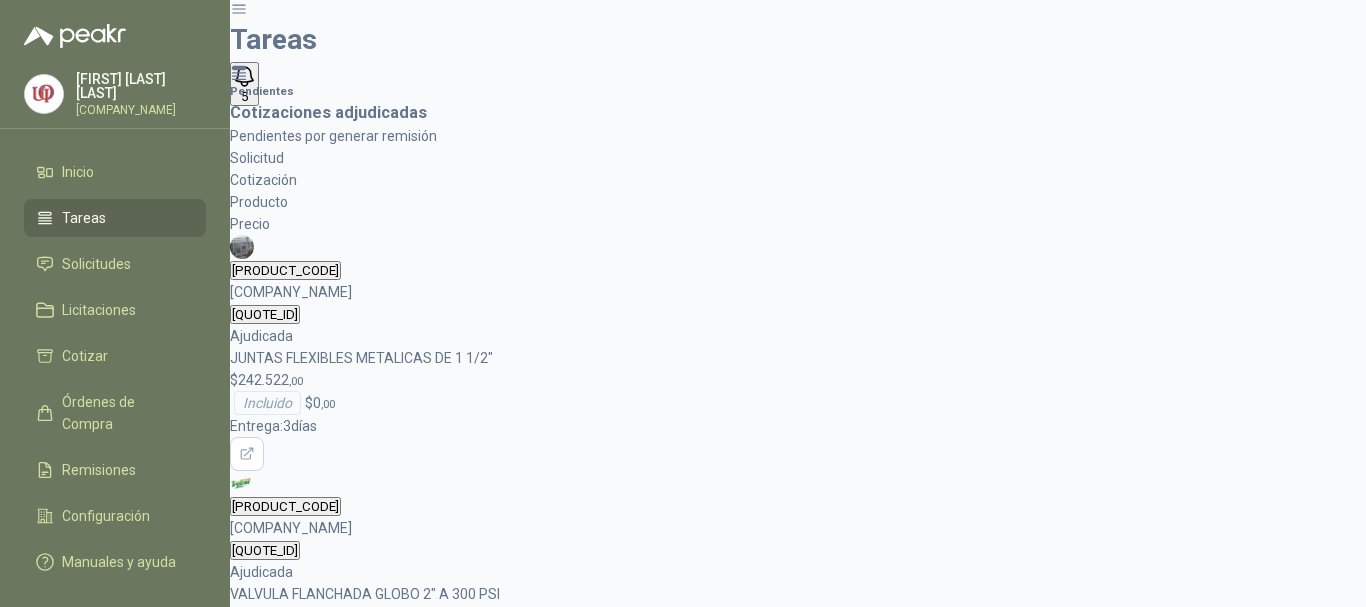 click on "Tareas" at bounding box center (84, 218) 